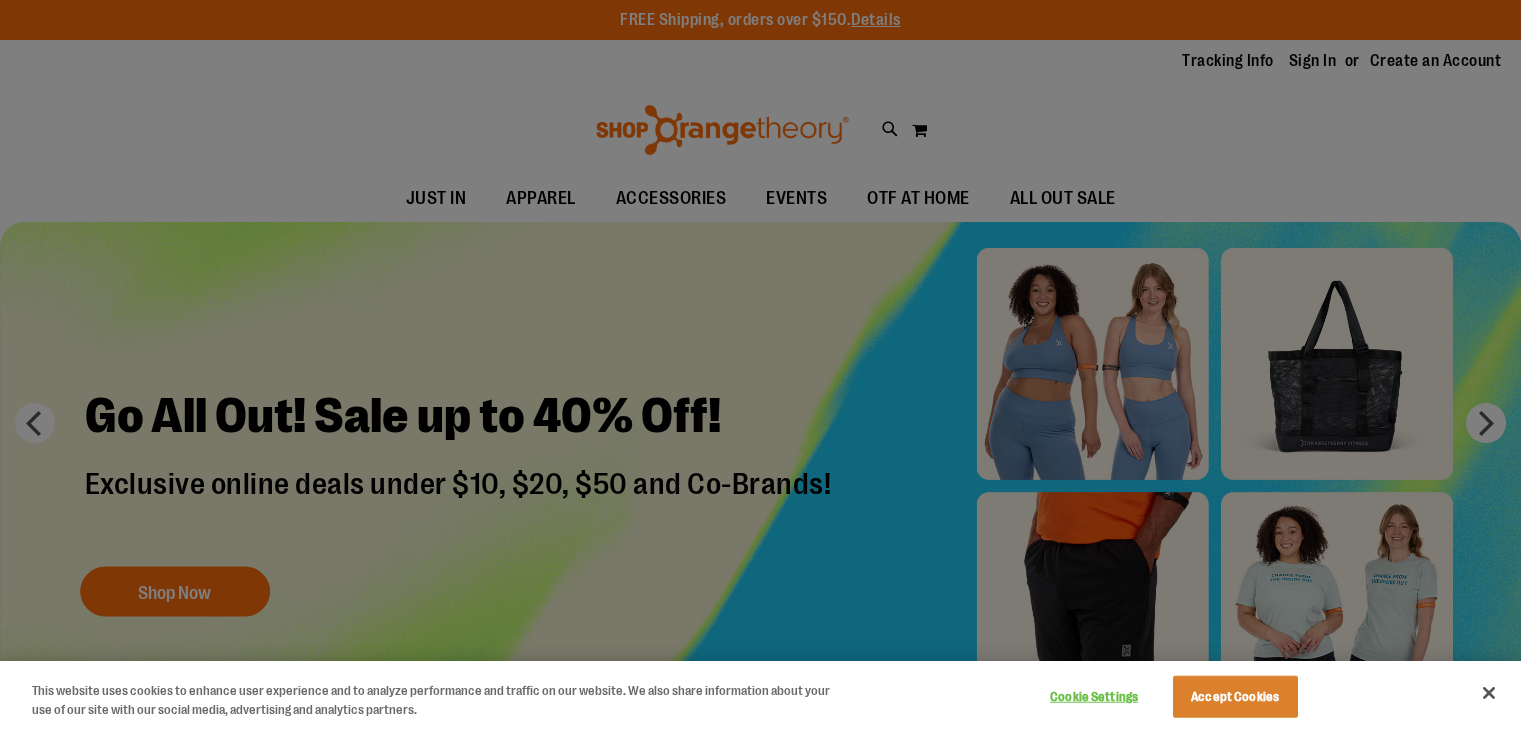 scroll, scrollTop: 0, scrollLeft: 0, axis: both 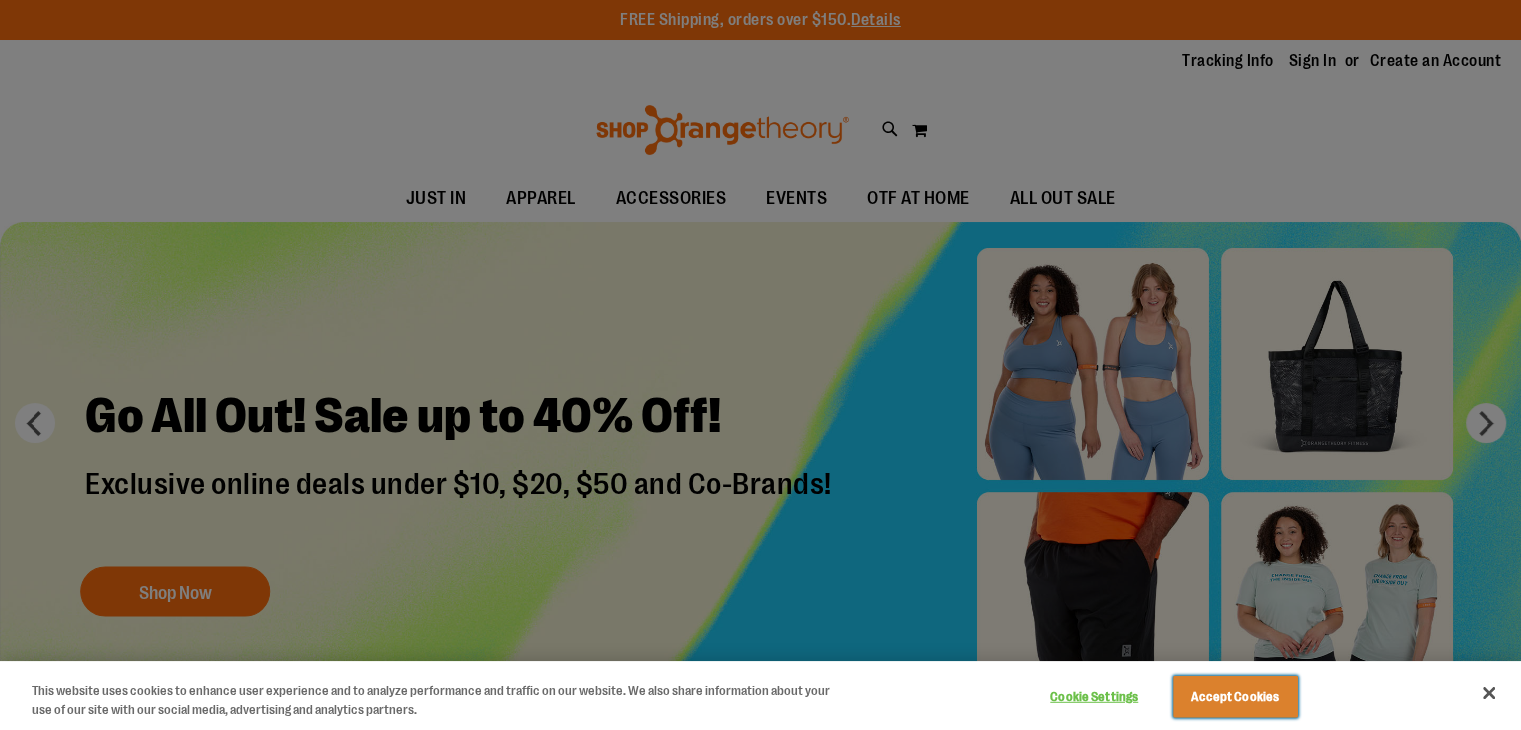 click on "Accept Cookies" at bounding box center [1235, 697] 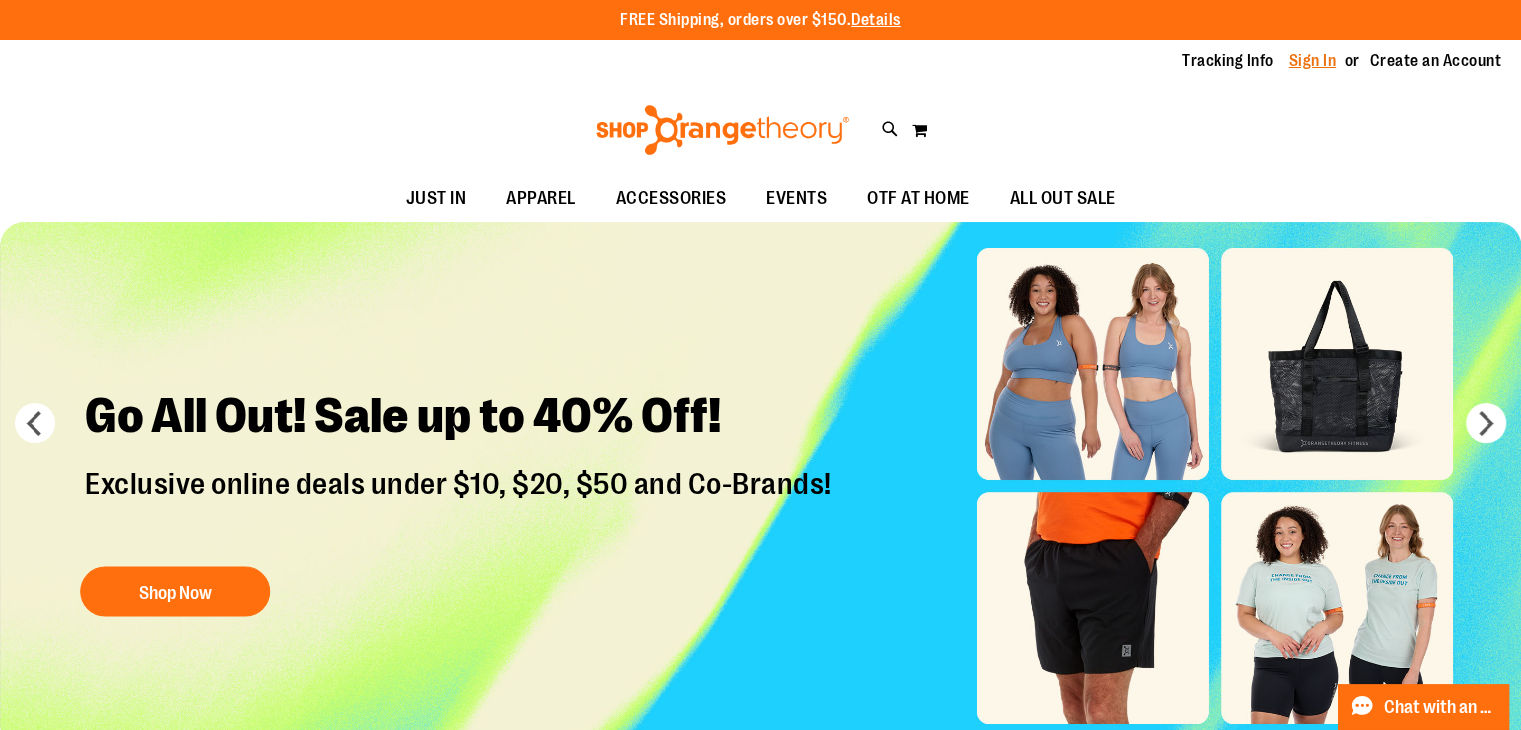 click on "Sign In" at bounding box center [1313, 61] 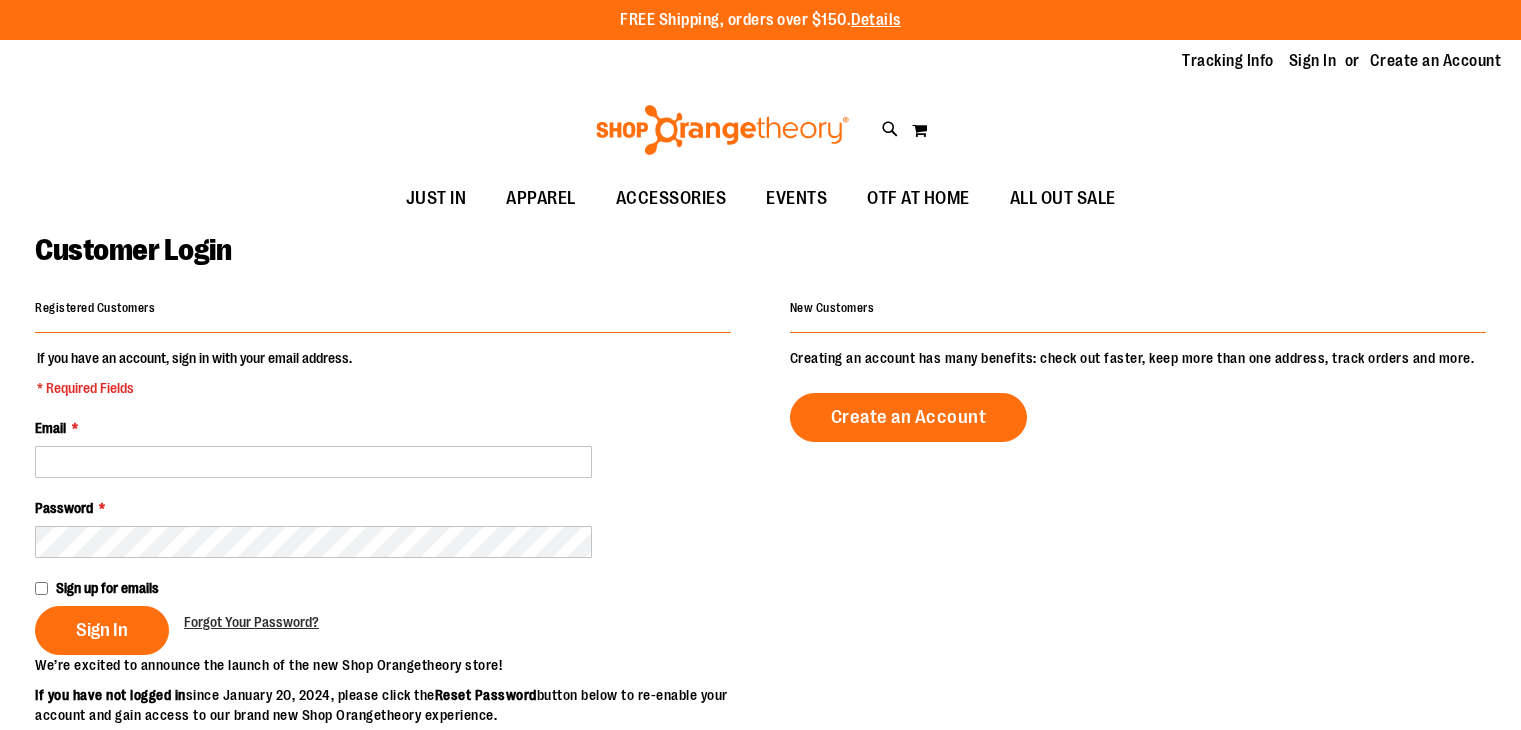 scroll, scrollTop: 0, scrollLeft: 0, axis: both 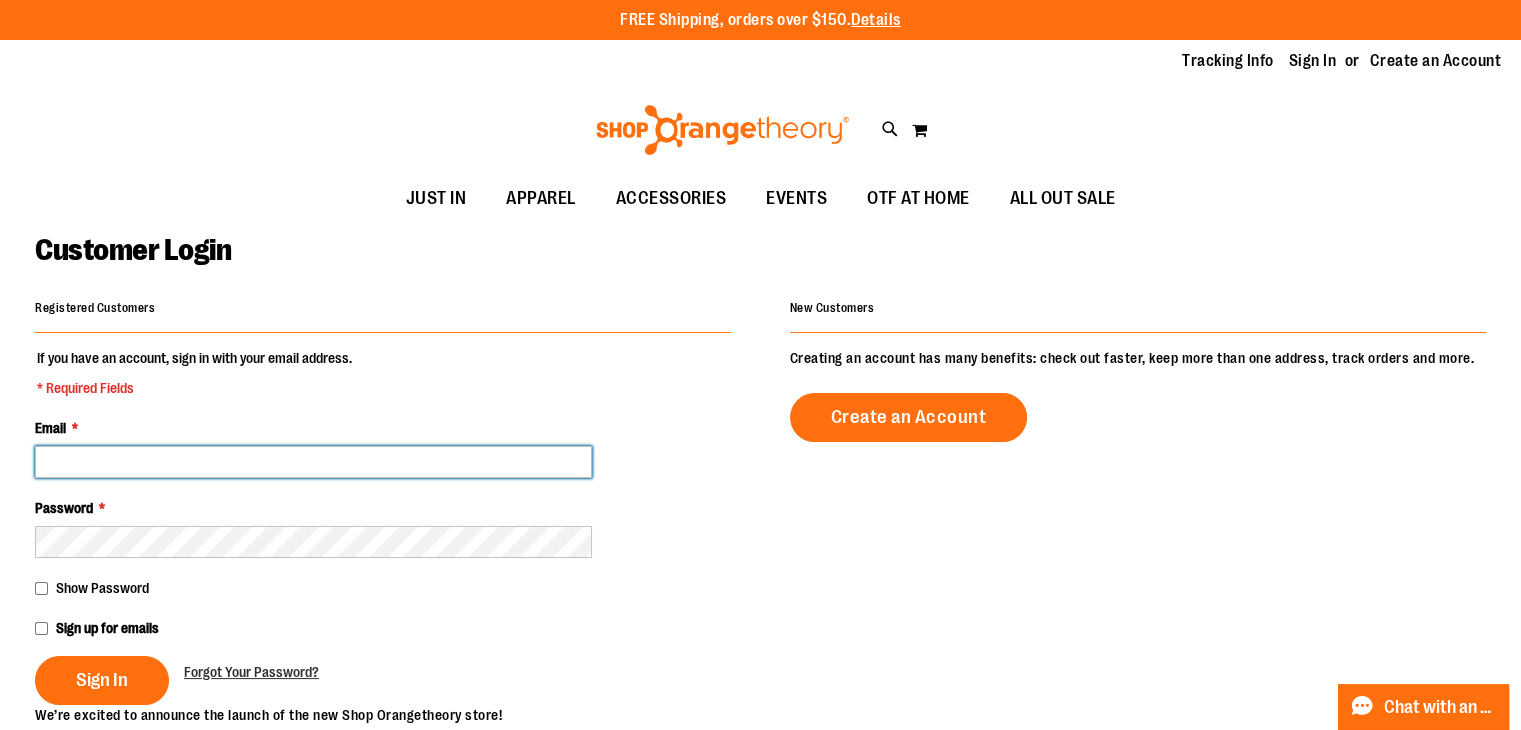 paste on "**********" 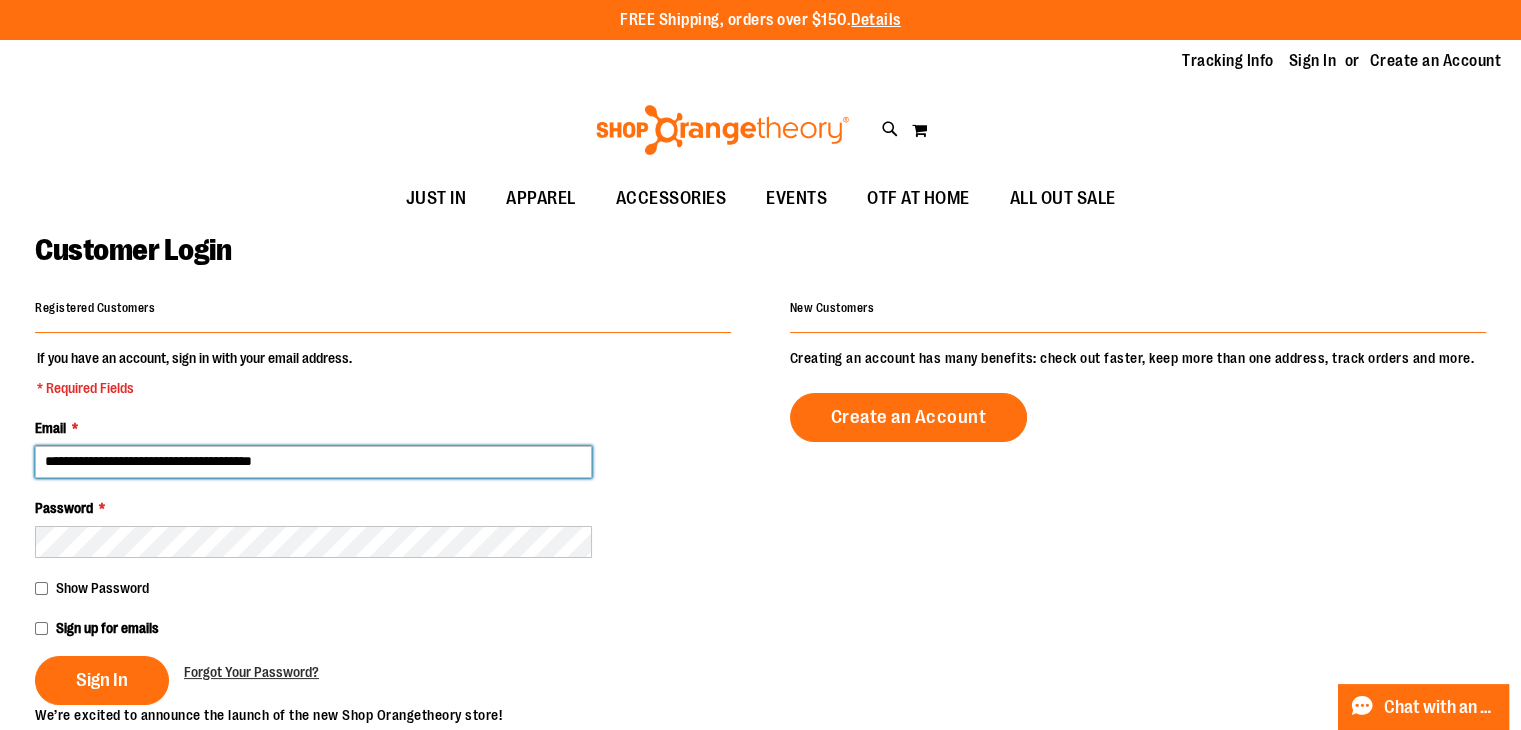 type on "**********" 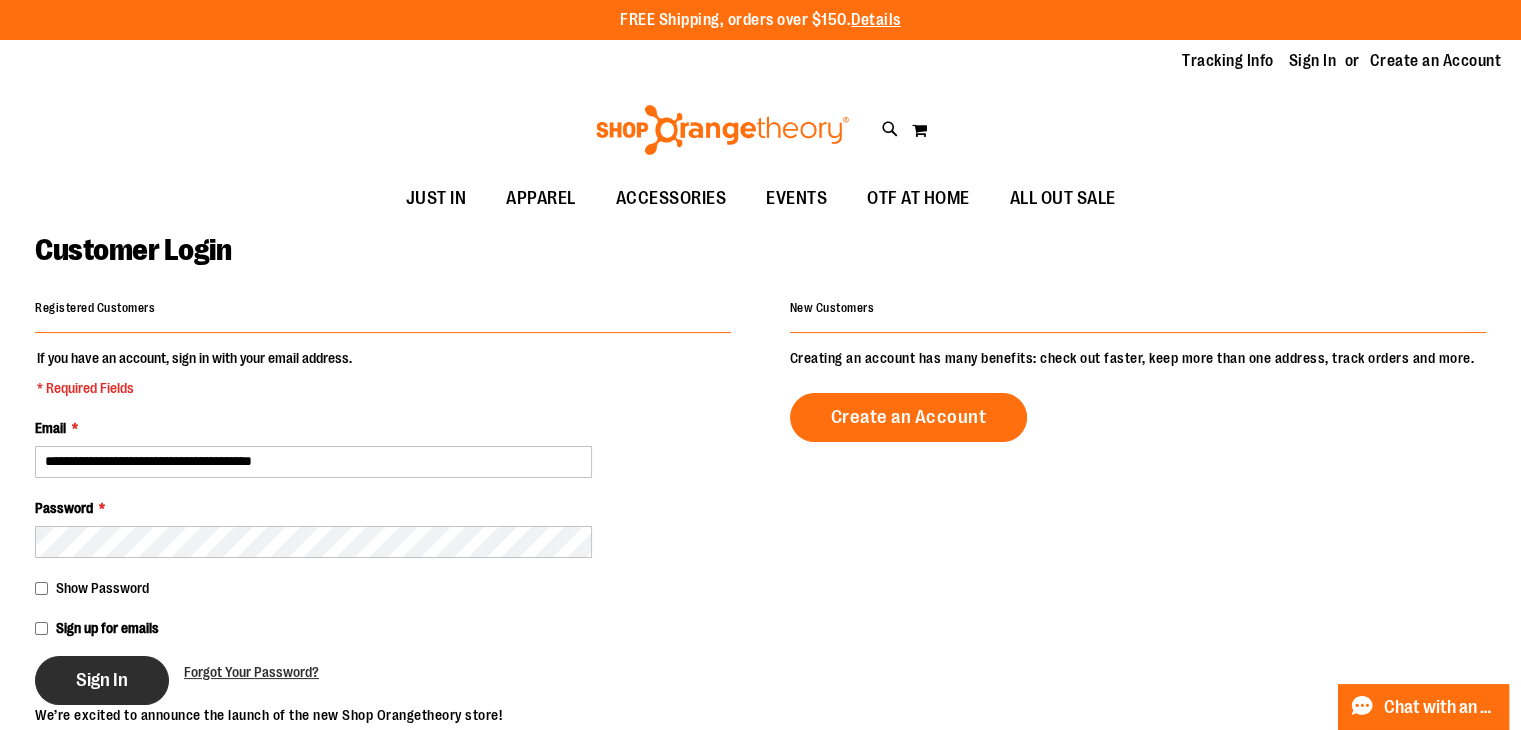 click on "Sign In" at bounding box center (102, 680) 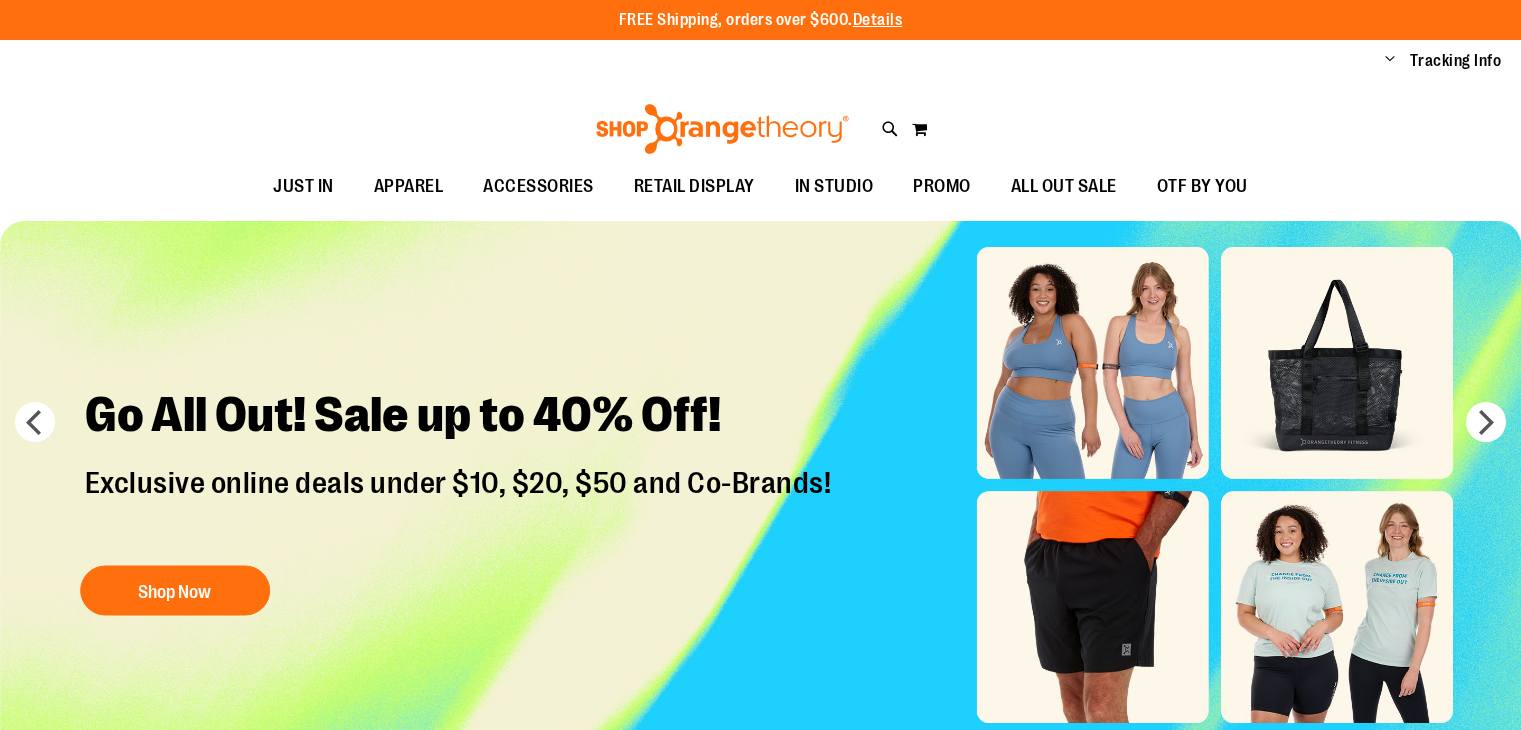 scroll, scrollTop: 0, scrollLeft: 0, axis: both 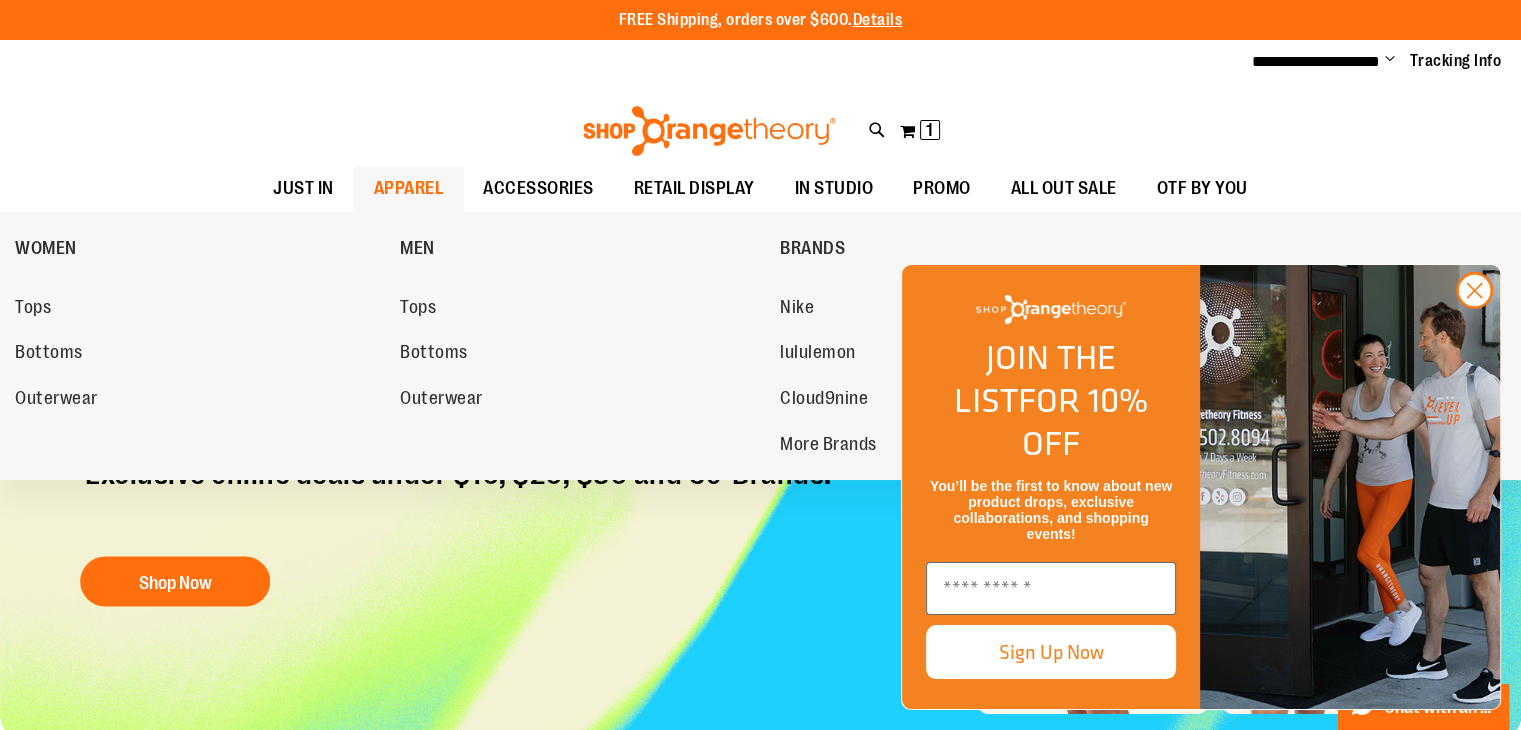 type on "**********" 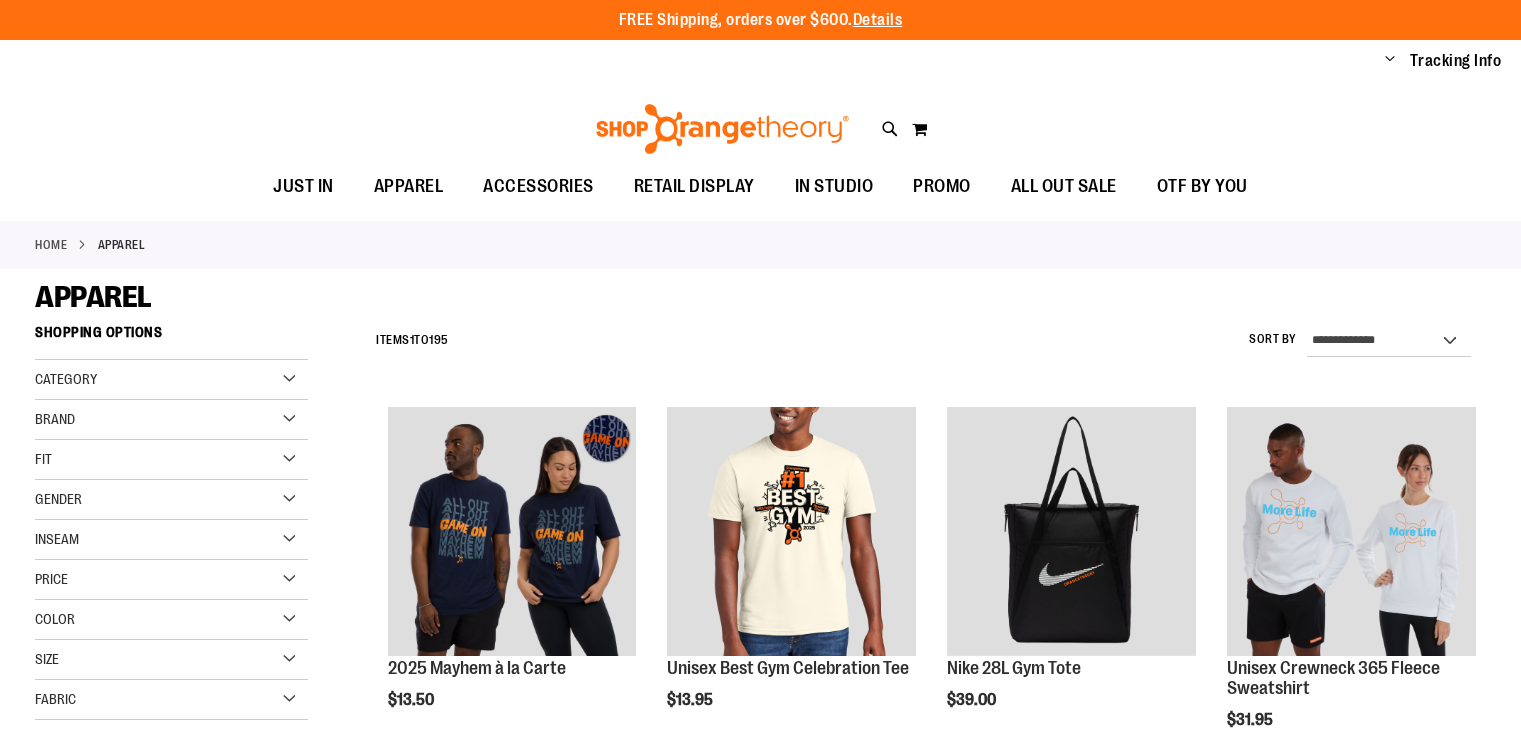 scroll, scrollTop: 0, scrollLeft: 0, axis: both 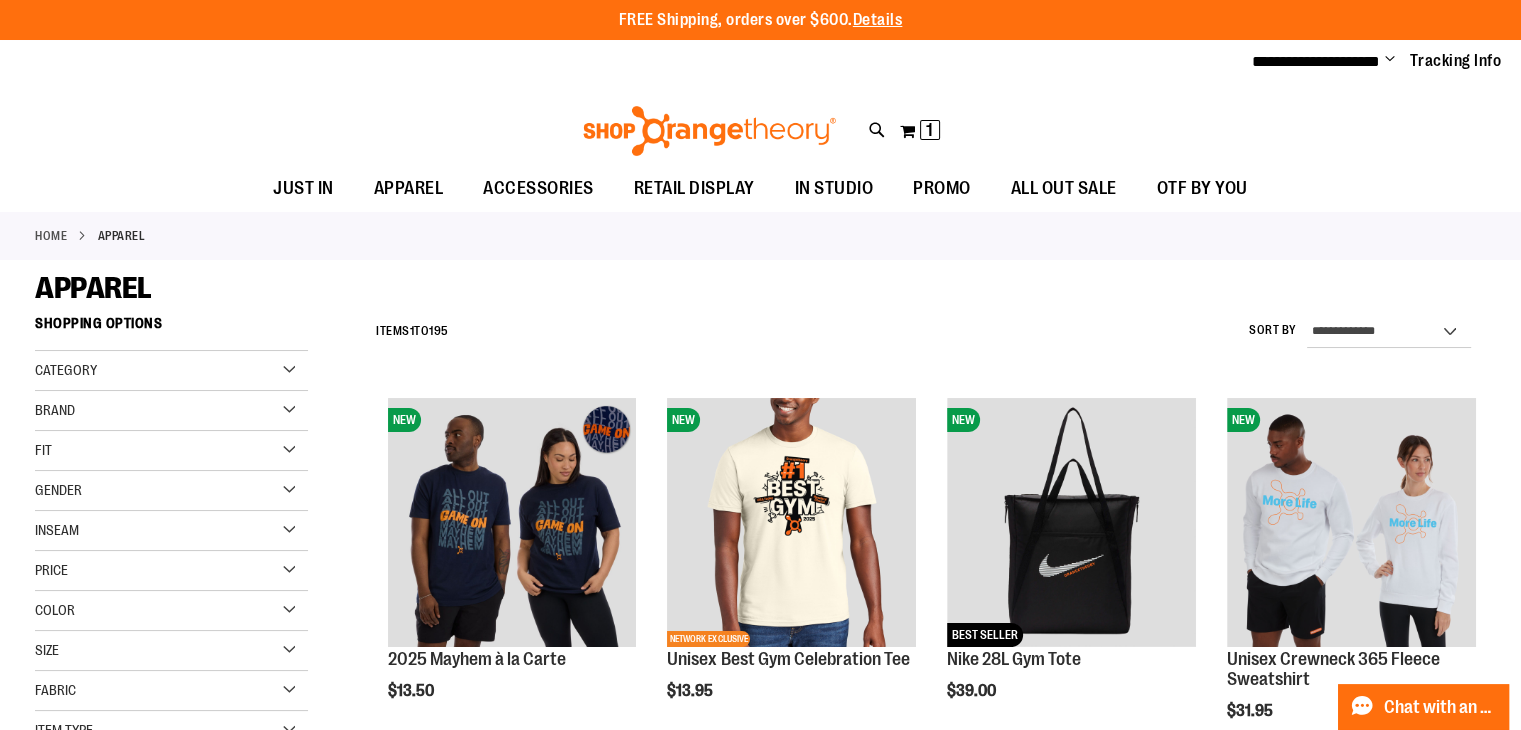 type on "**********" 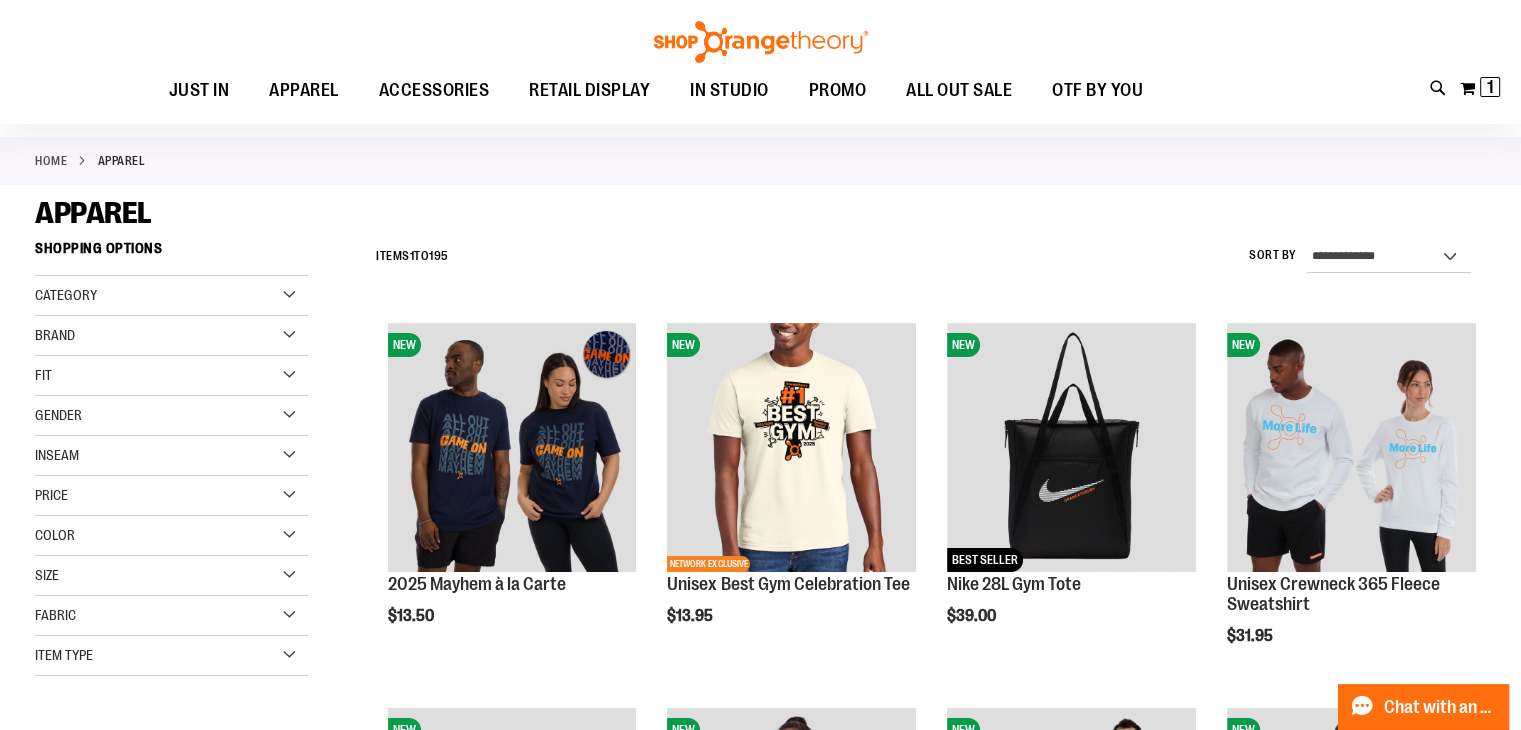 scroll, scrollTop: 122, scrollLeft: 0, axis: vertical 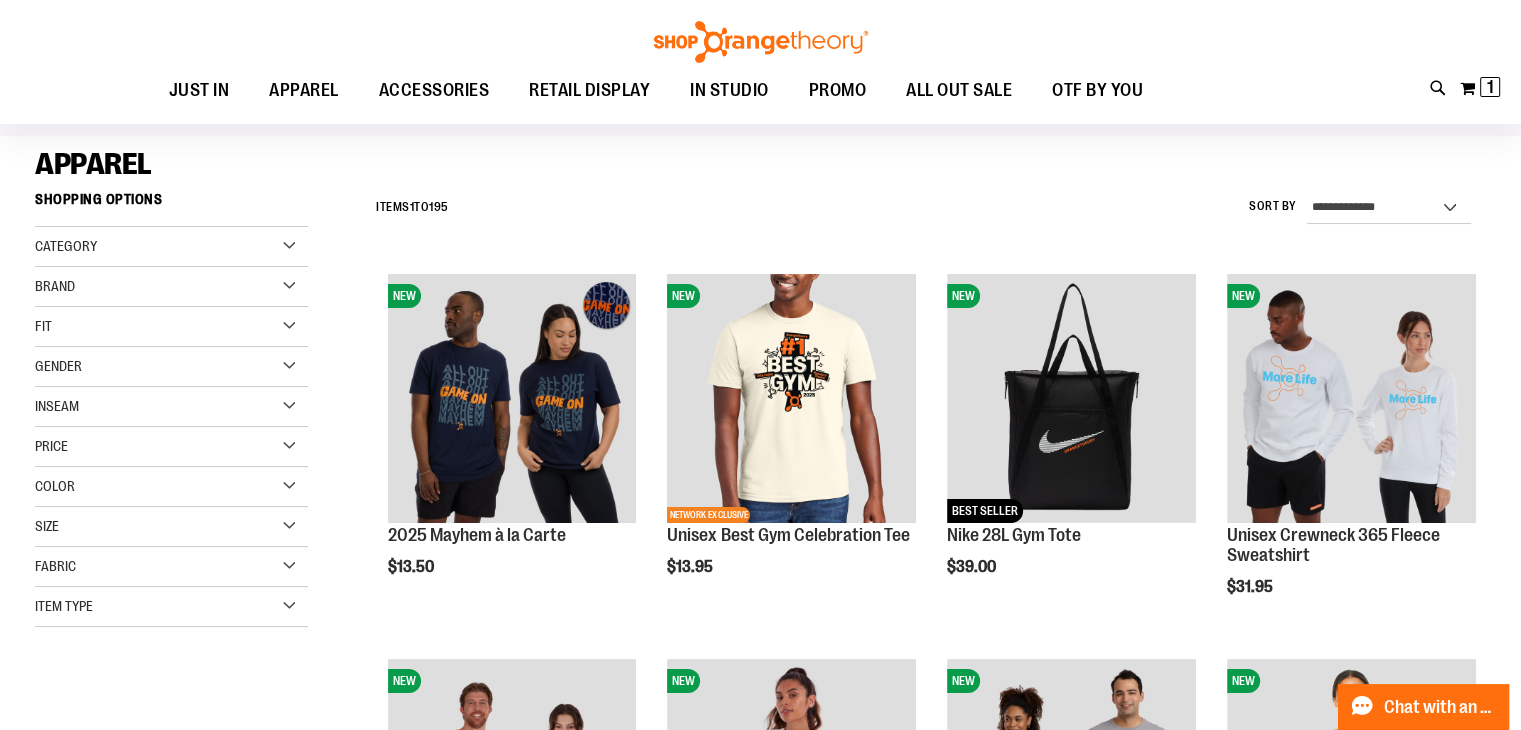 click on "Category" at bounding box center (171, 247) 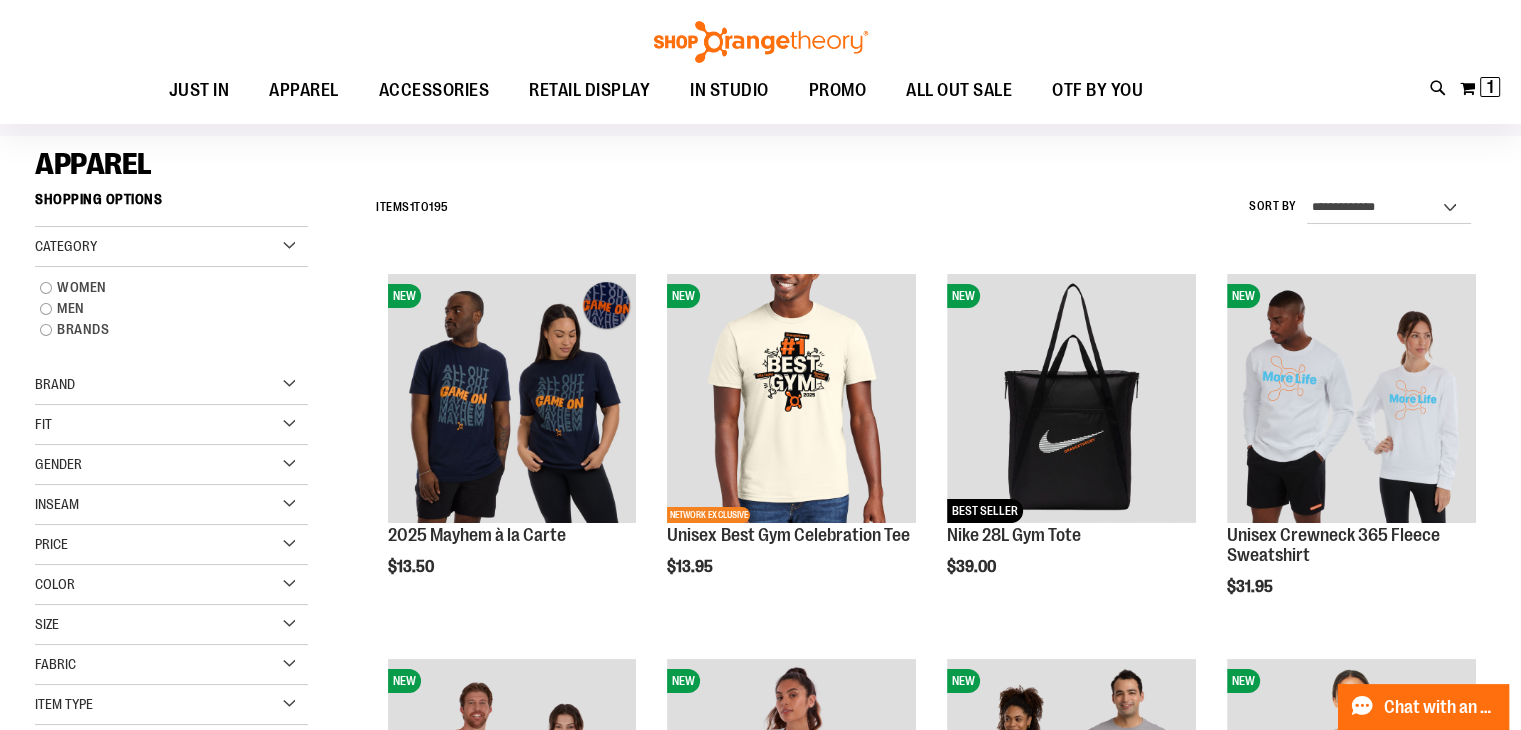 click on "Brand" at bounding box center [171, 385] 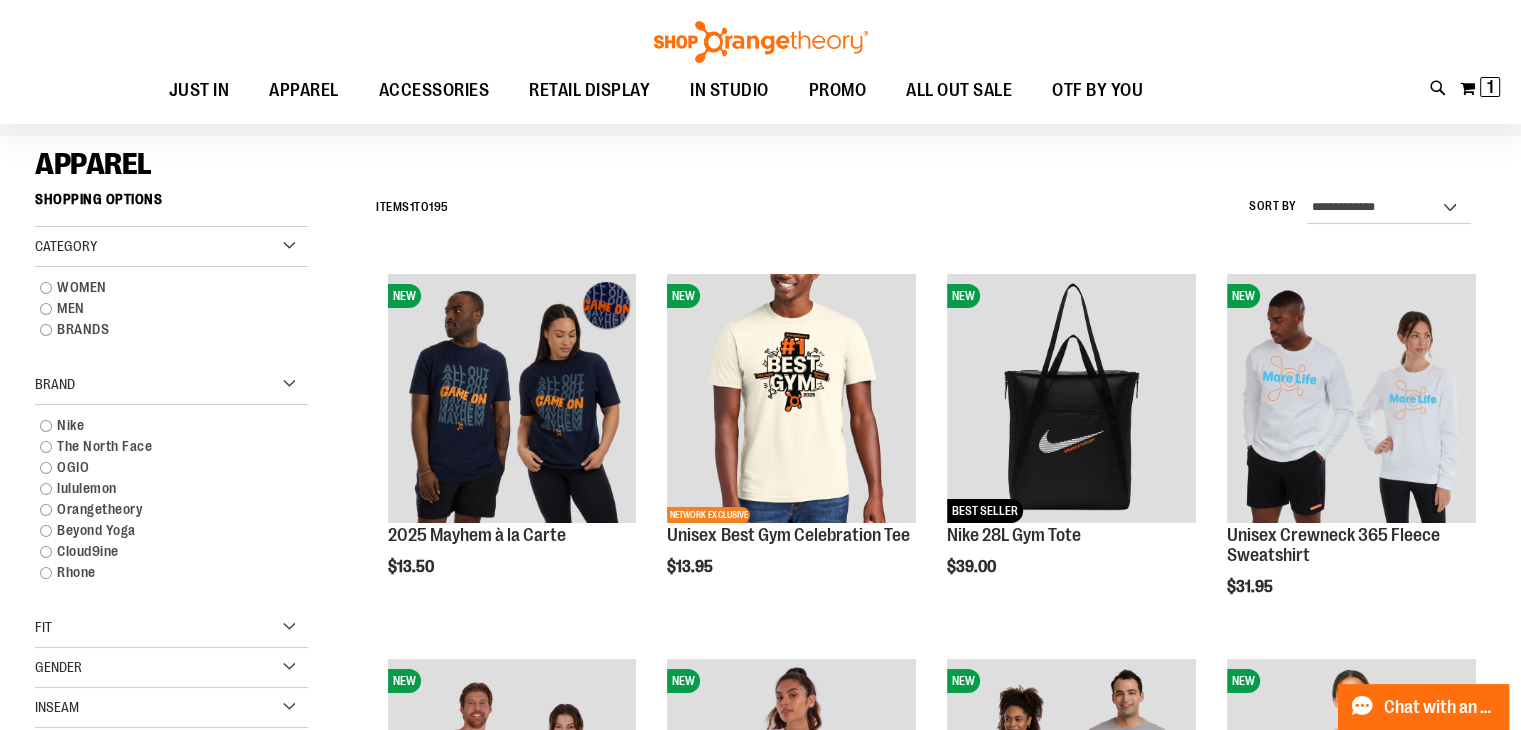 click on "Fit" at bounding box center [171, 628] 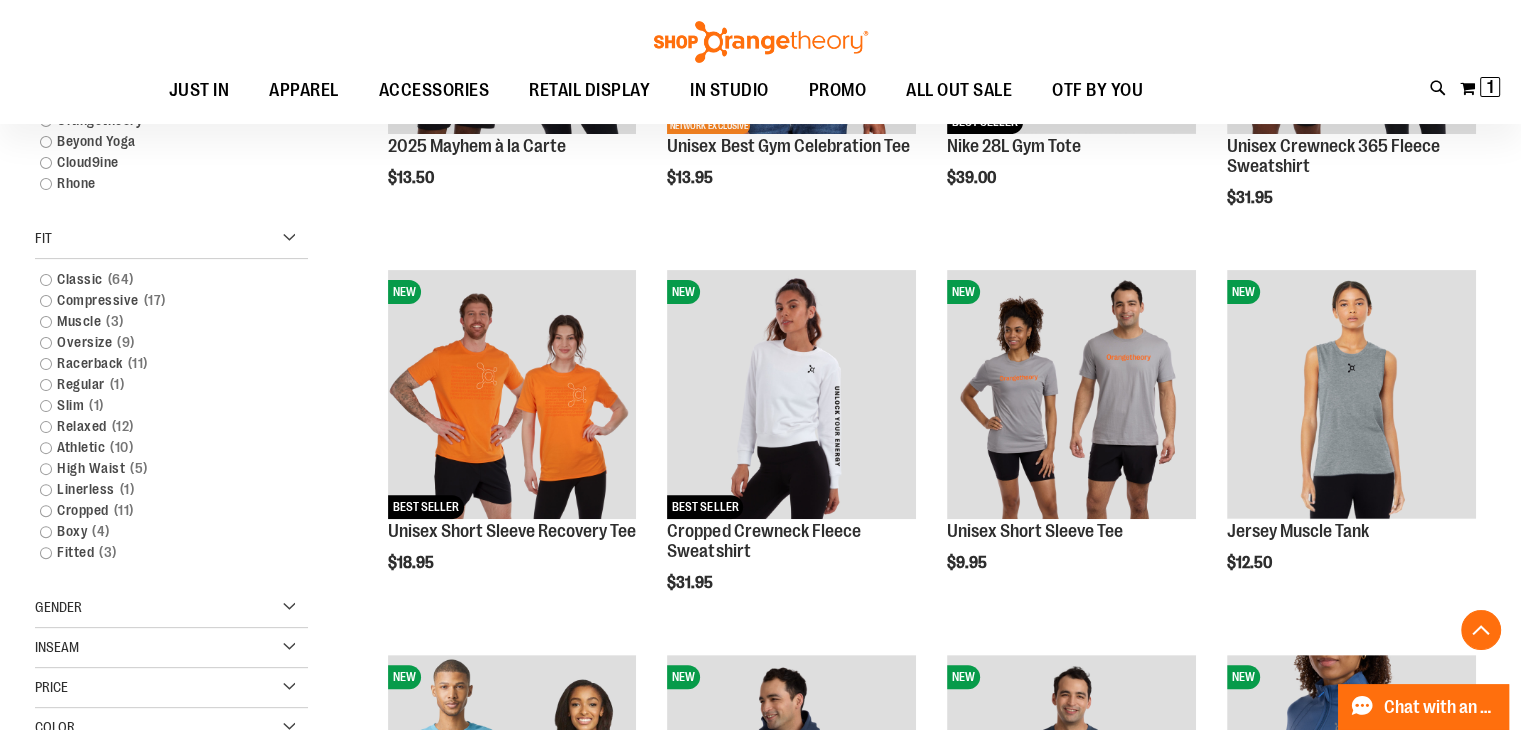 scroll, scrollTop: 520, scrollLeft: 0, axis: vertical 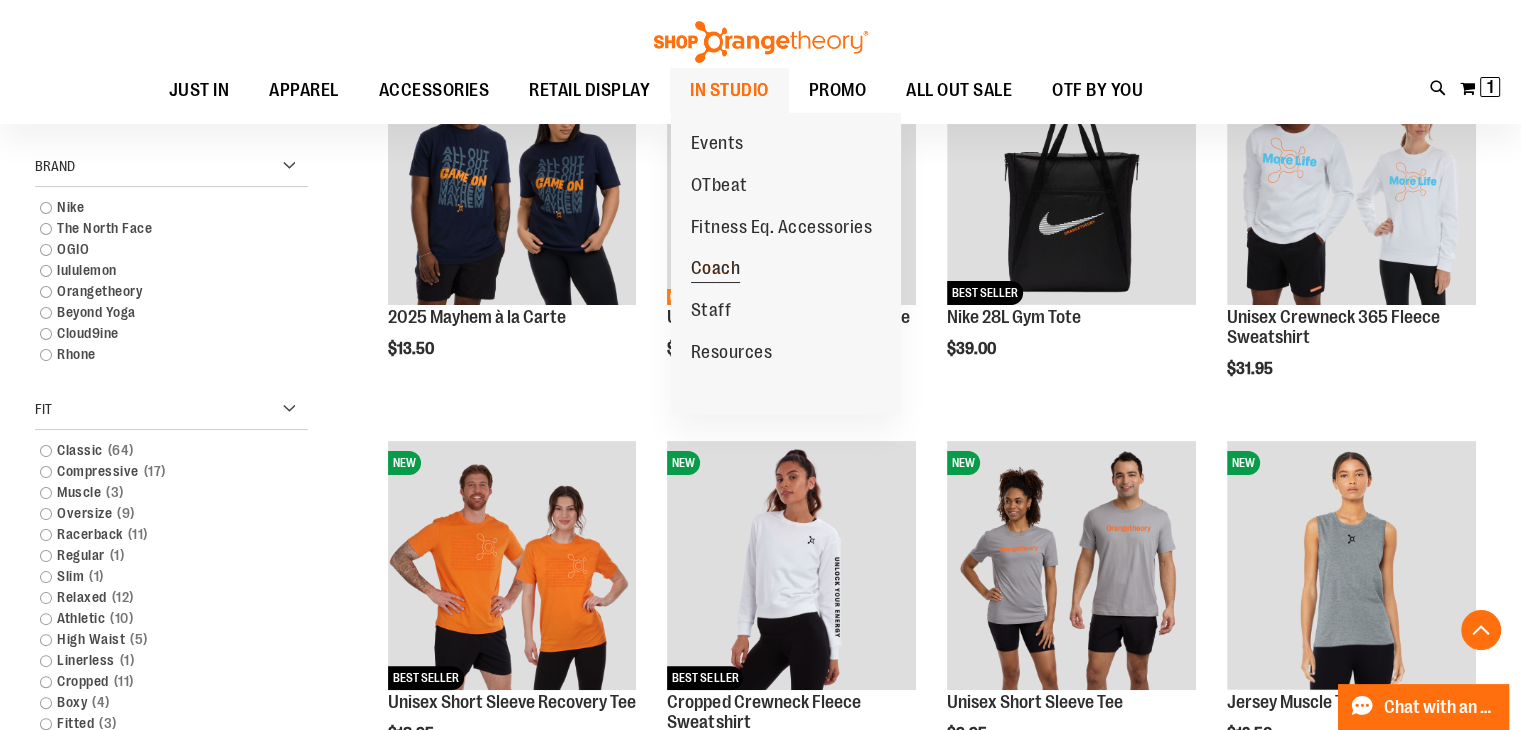 click on "Coach" at bounding box center (716, 270) 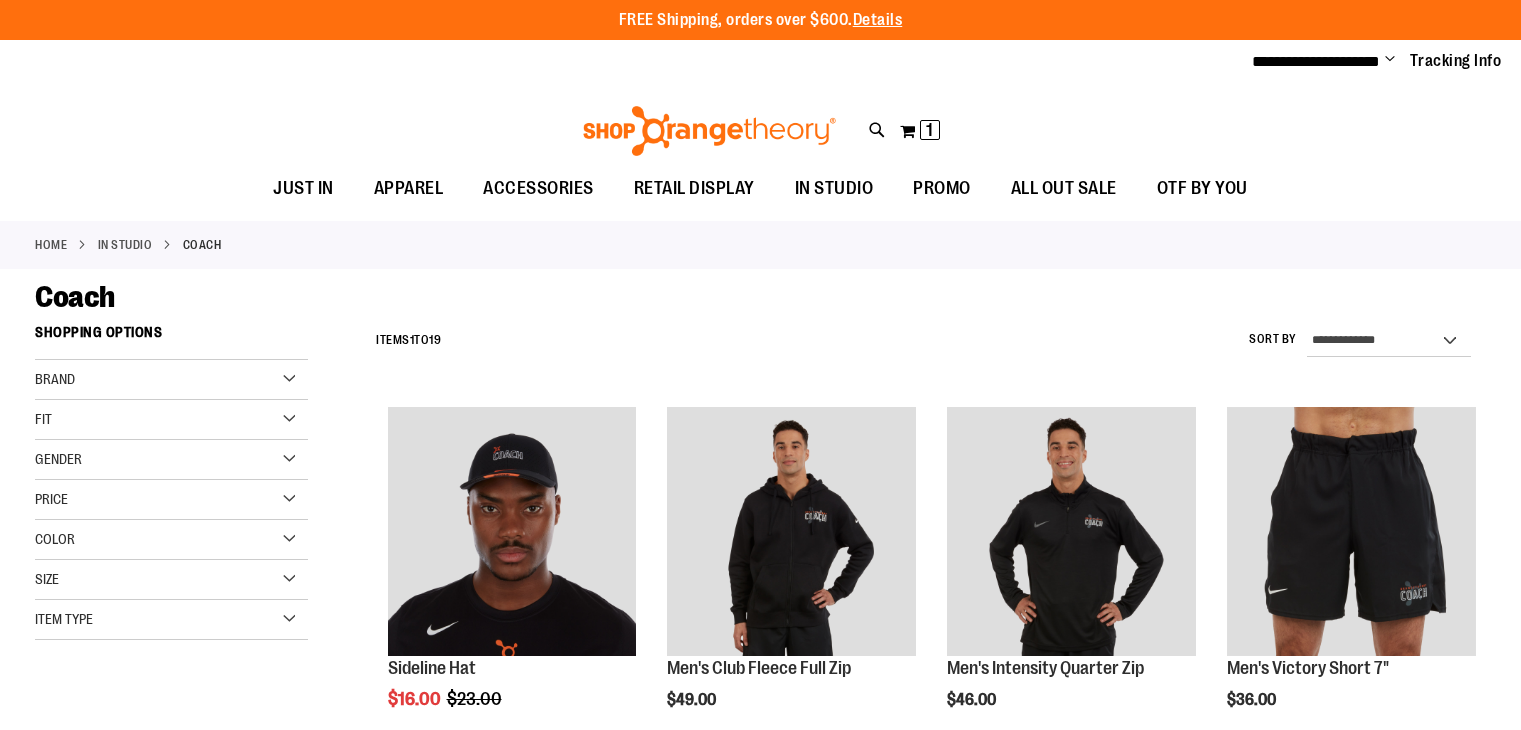 scroll, scrollTop: 0, scrollLeft: 0, axis: both 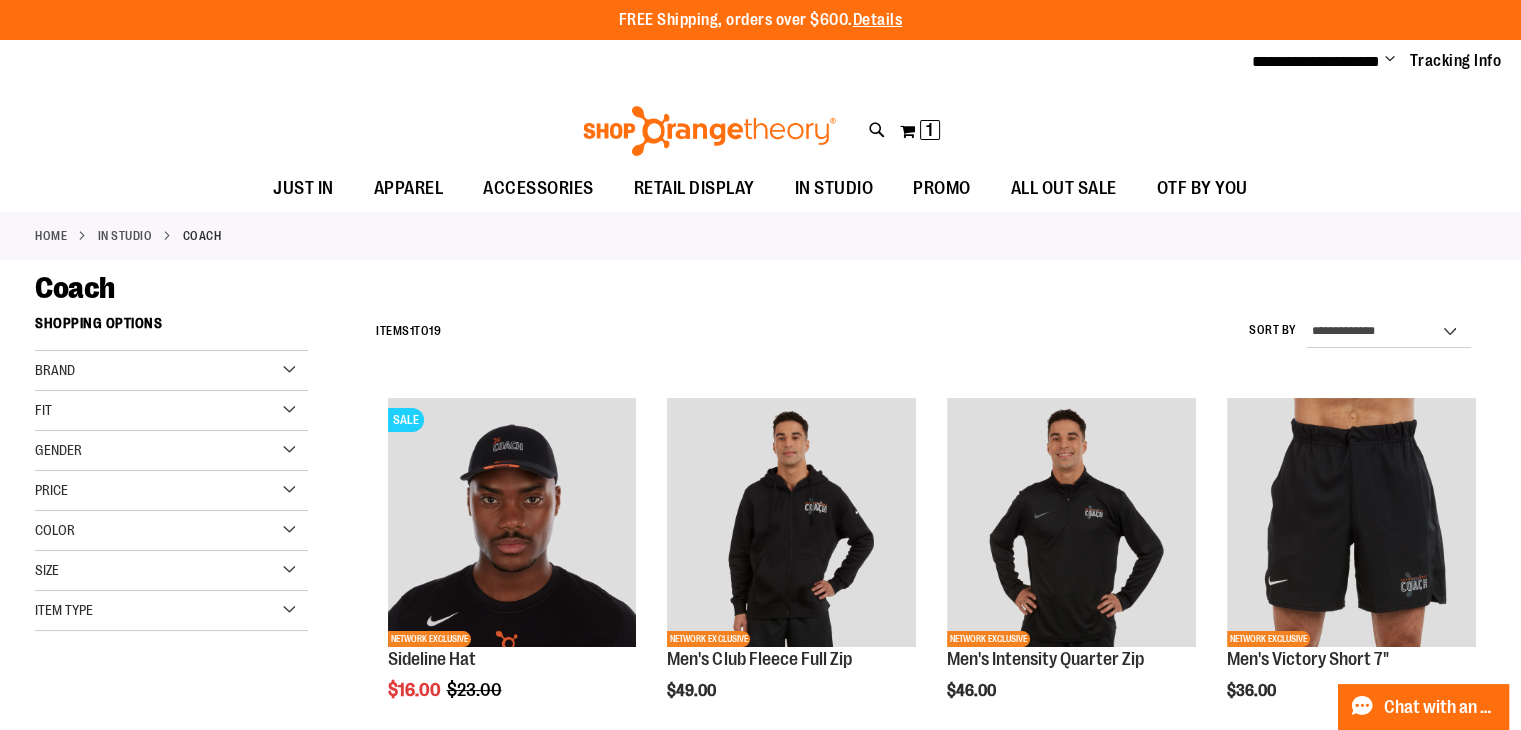 type on "**********" 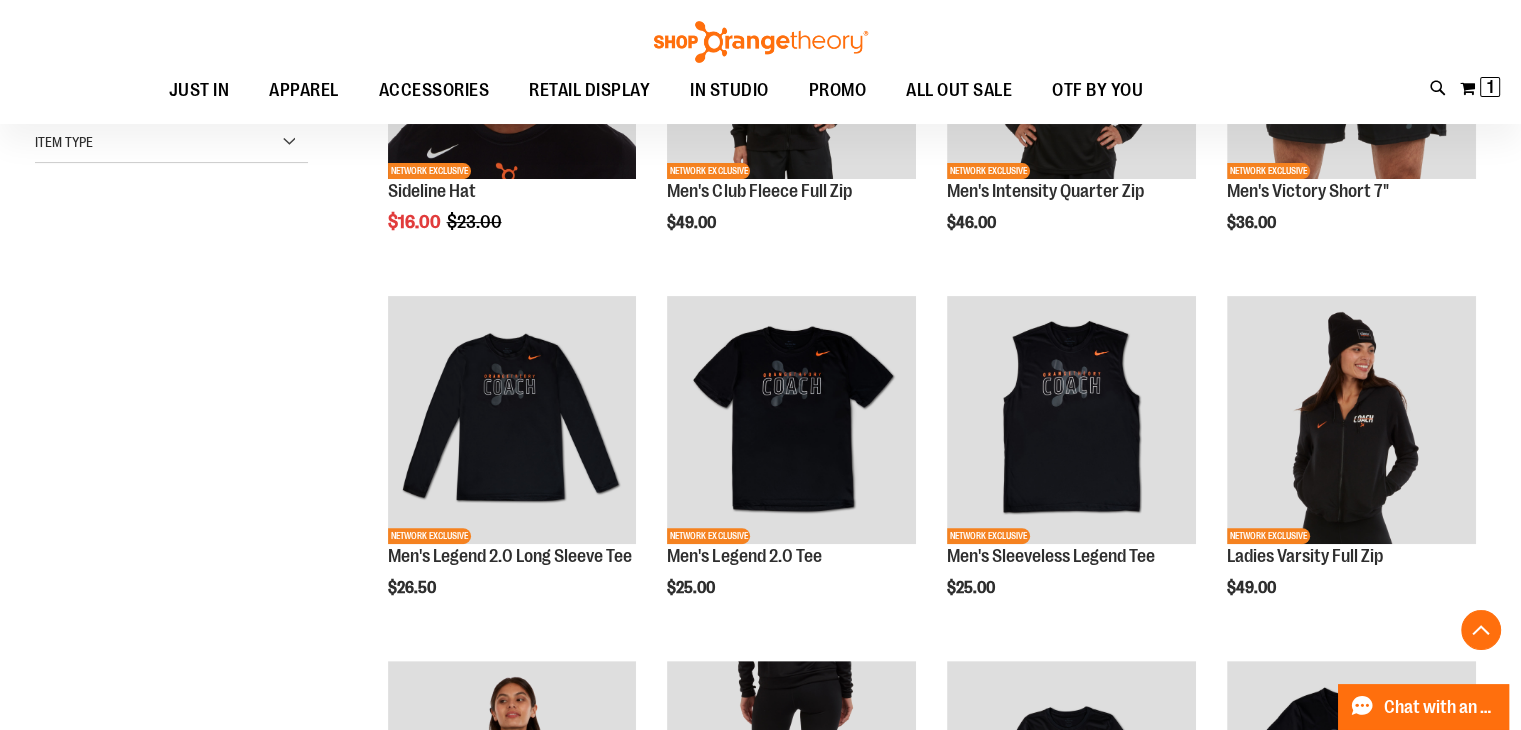 scroll, scrollTop: 471, scrollLeft: 0, axis: vertical 